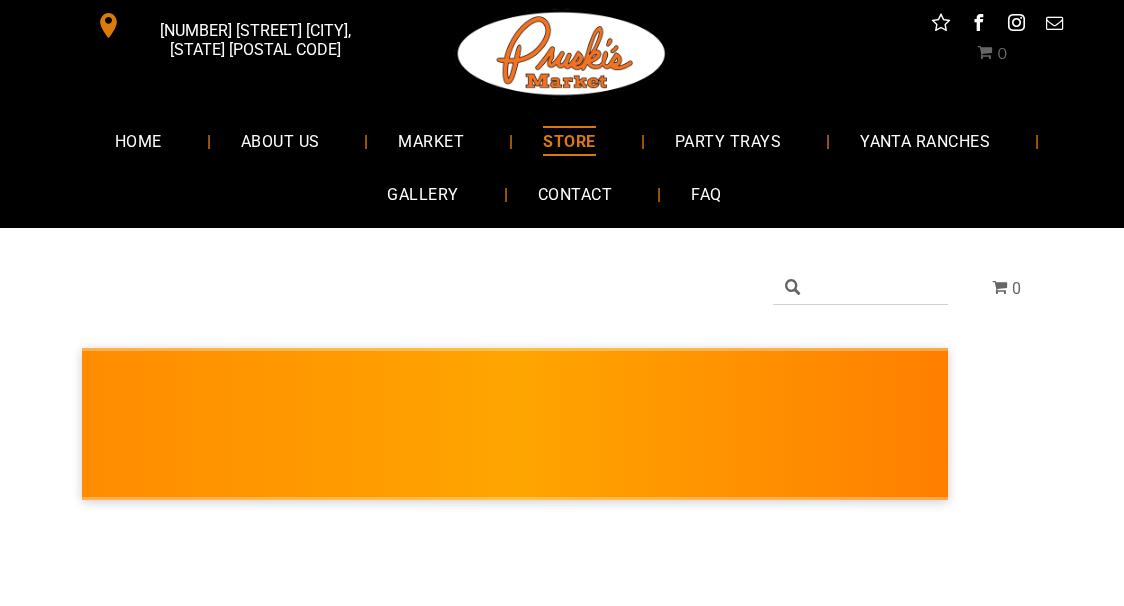 scroll, scrollTop: 0, scrollLeft: 0, axis: both 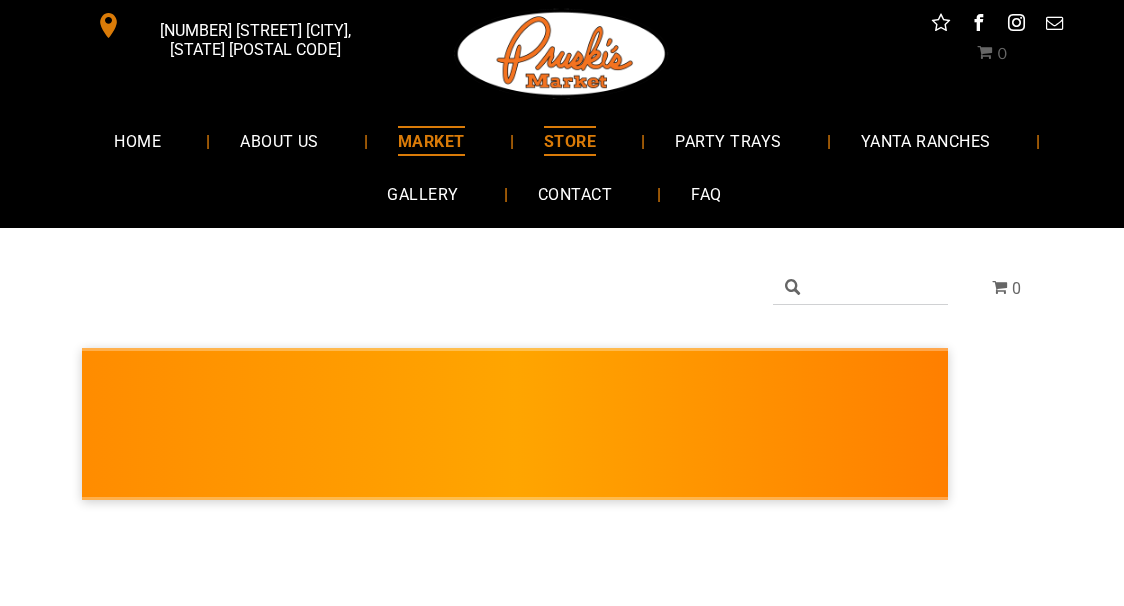 click on "MARKET" at bounding box center (431, 140) 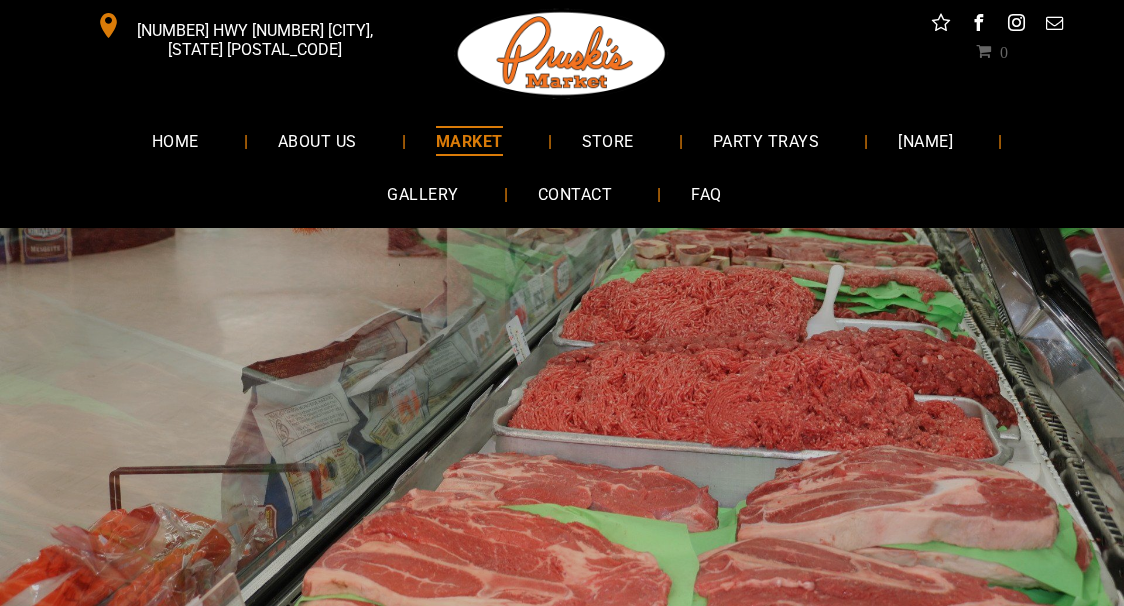 scroll, scrollTop: 0, scrollLeft: 0, axis: both 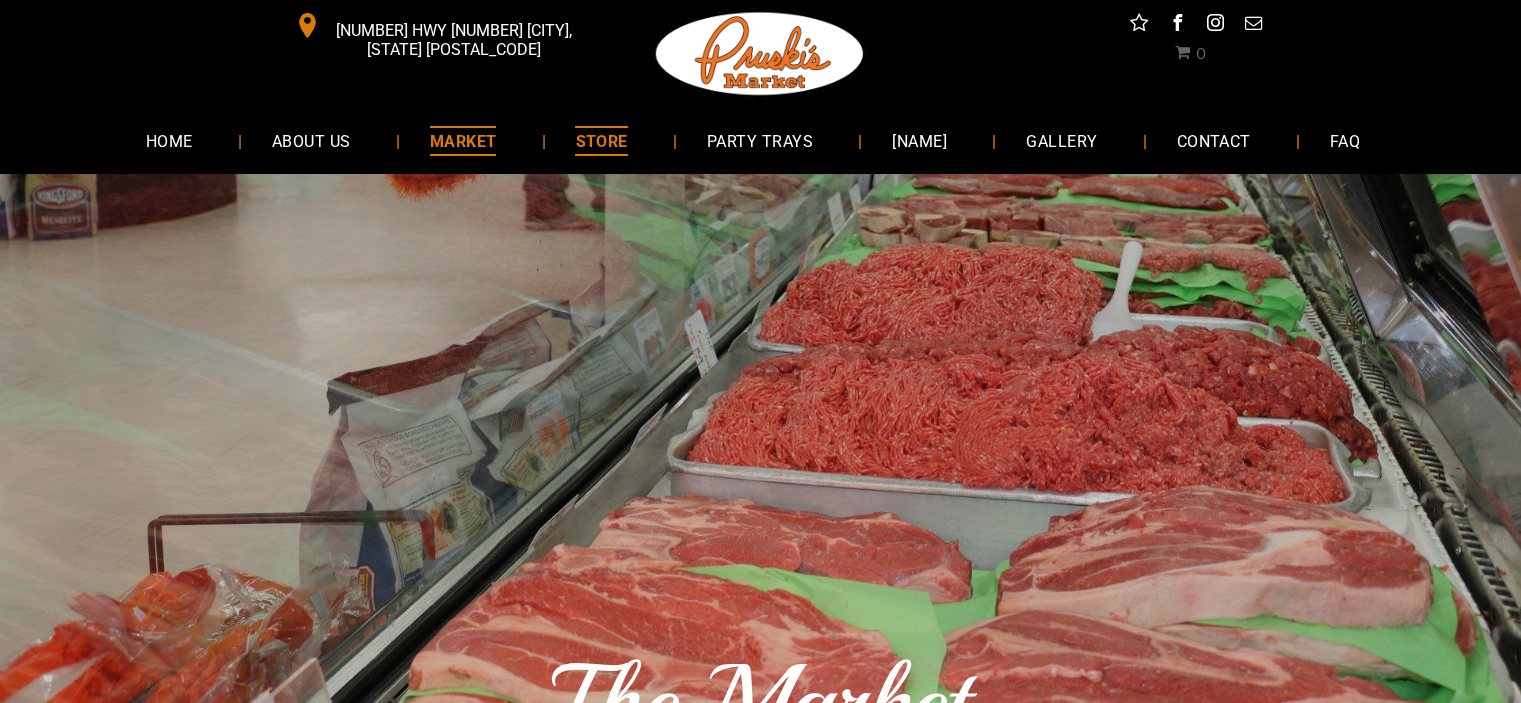 click on "STORE" at bounding box center (601, 140) 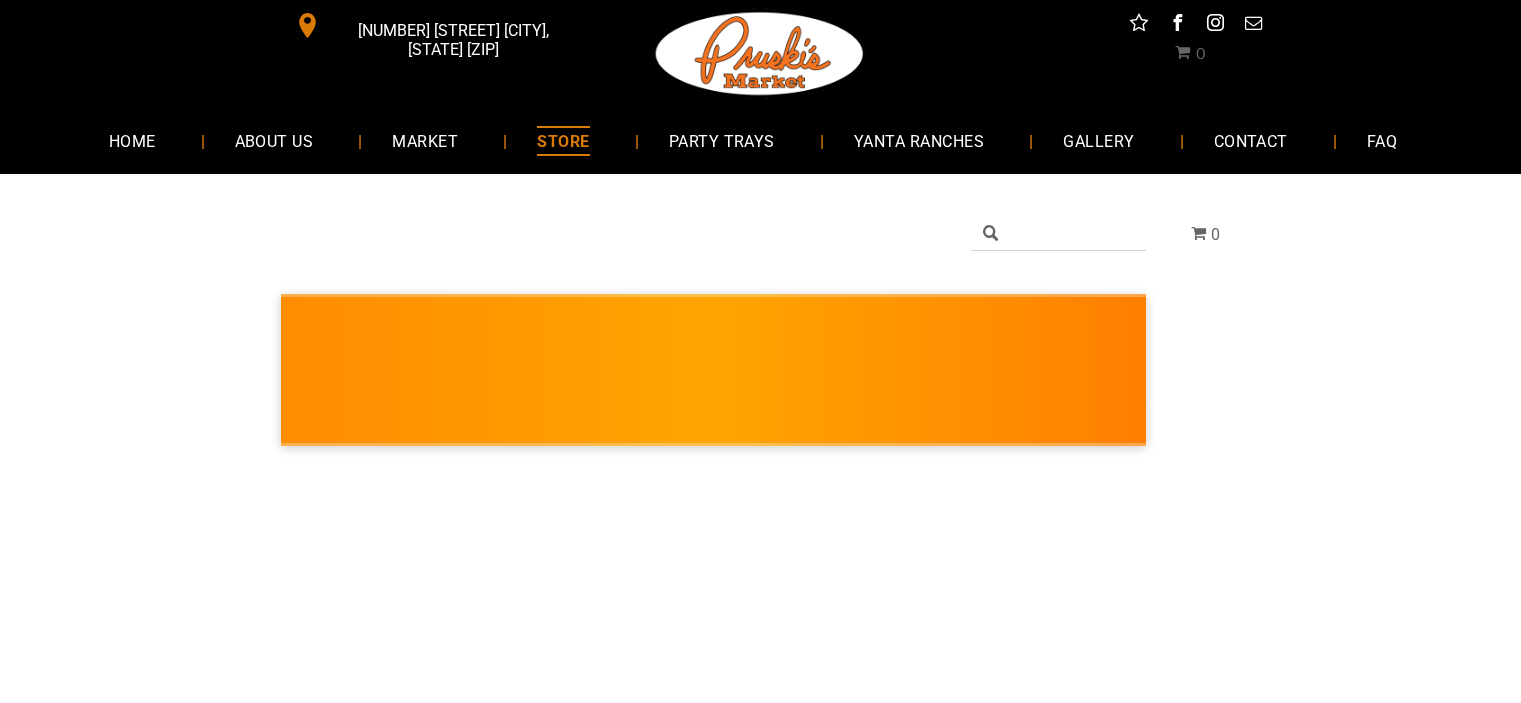 scroll, scrollTop: 0, scrollLeft: 0, axis: both 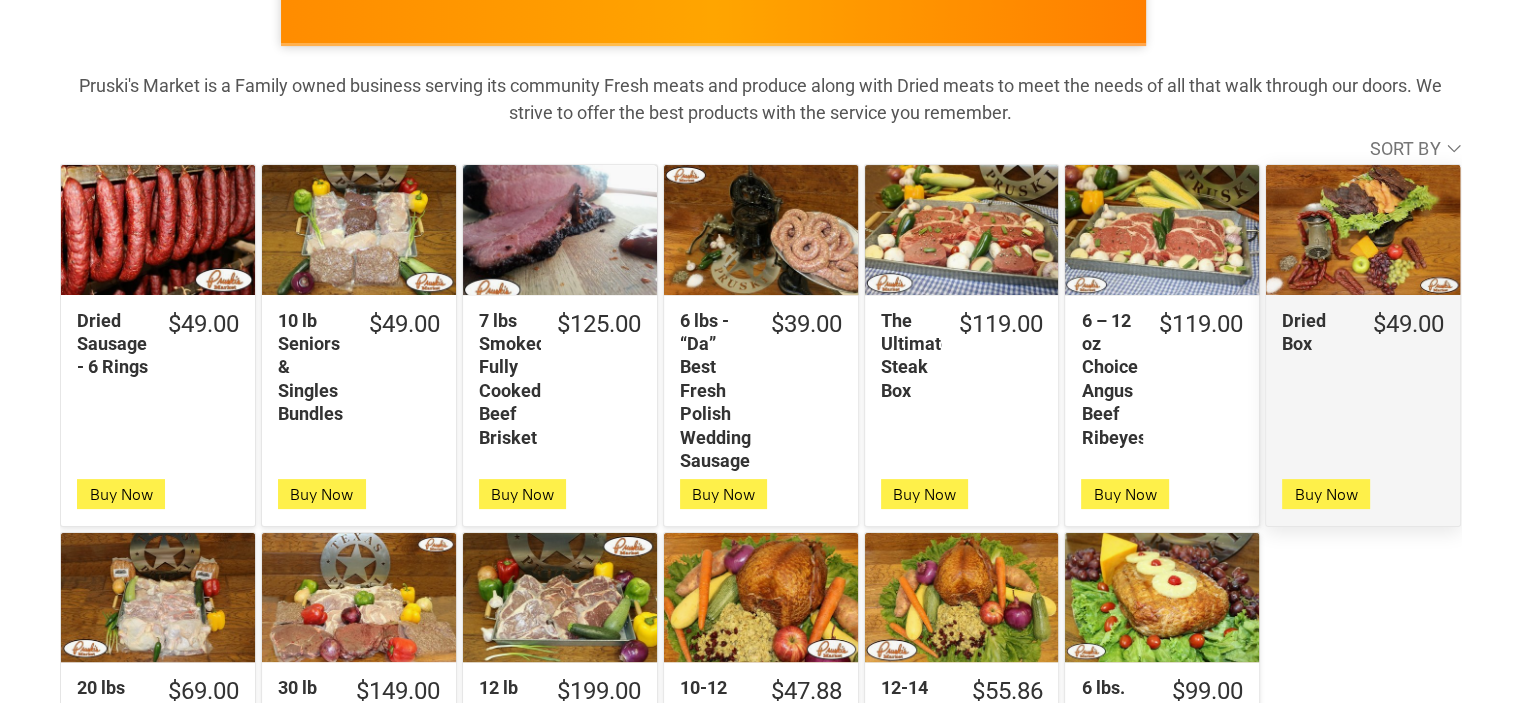 click on "Dried Box" 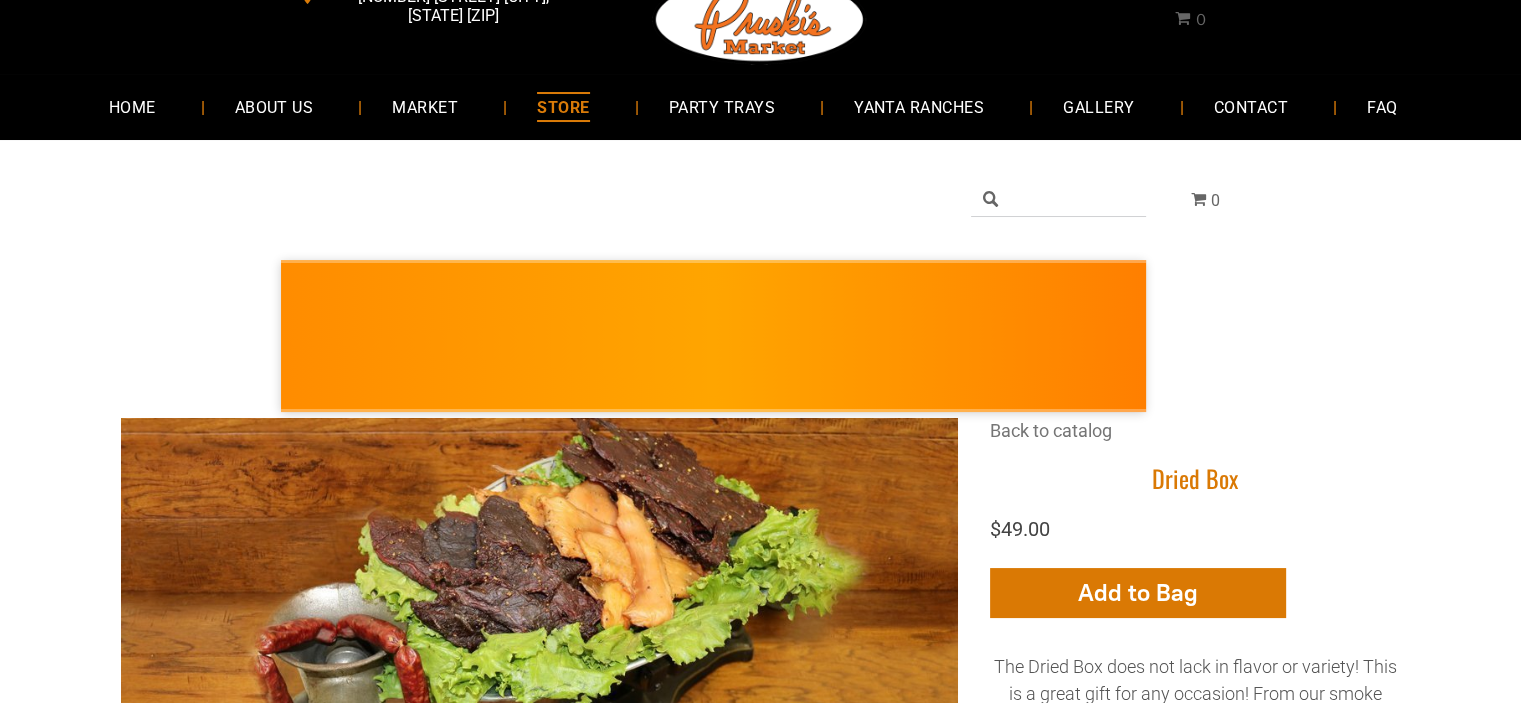 scroll, scrollTop: 0, scrollLeft: 0, axis: both 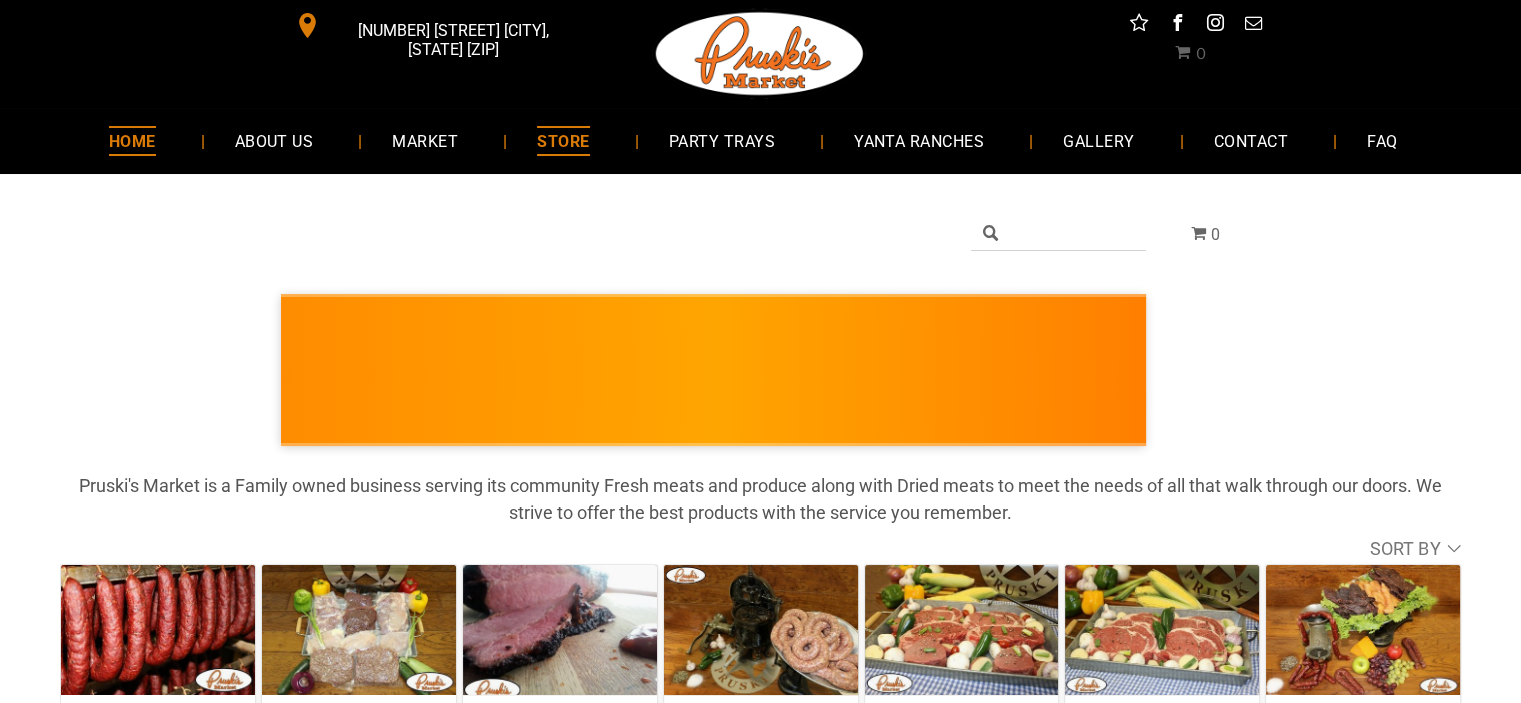 click on "HOME" at bounding box center (132, 140) 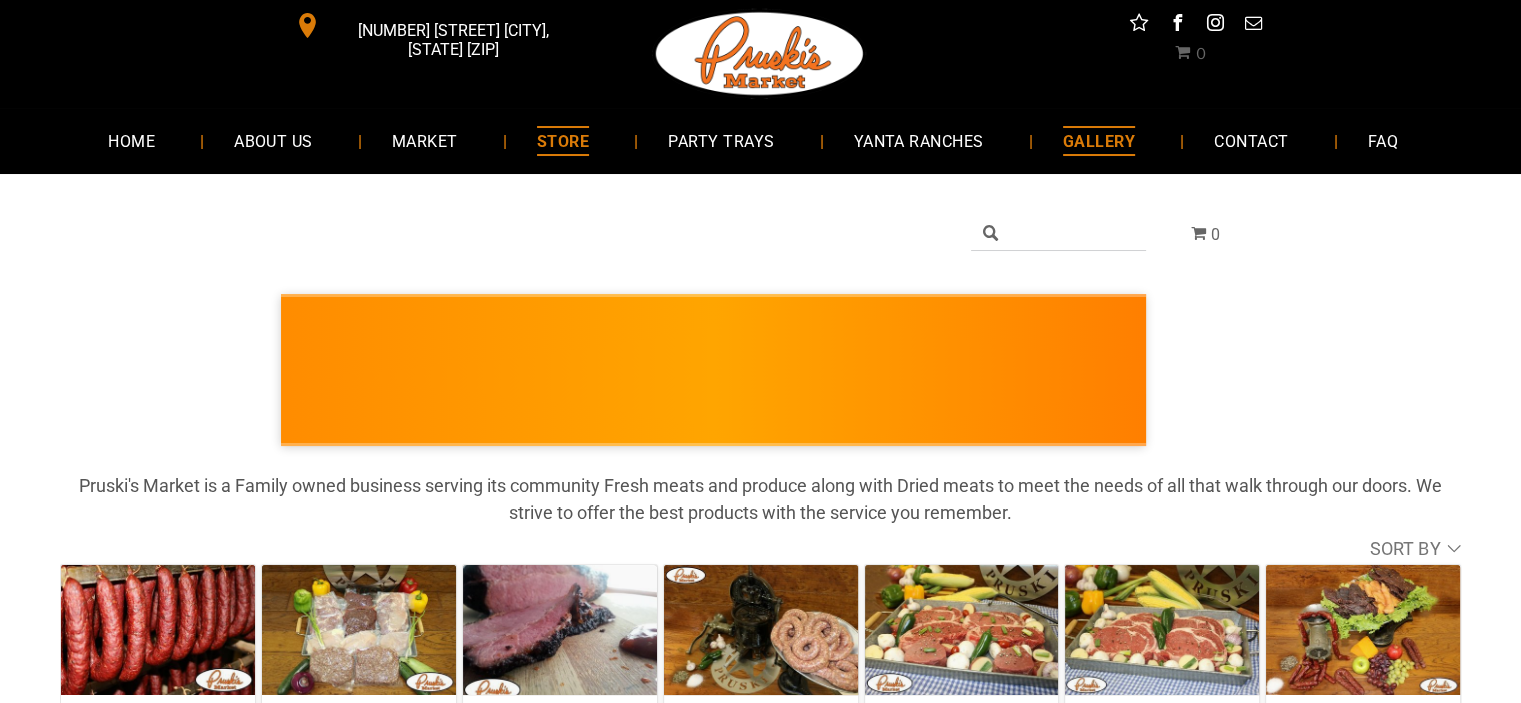 click on "GALLERY" at bounding box center [1099, 140] 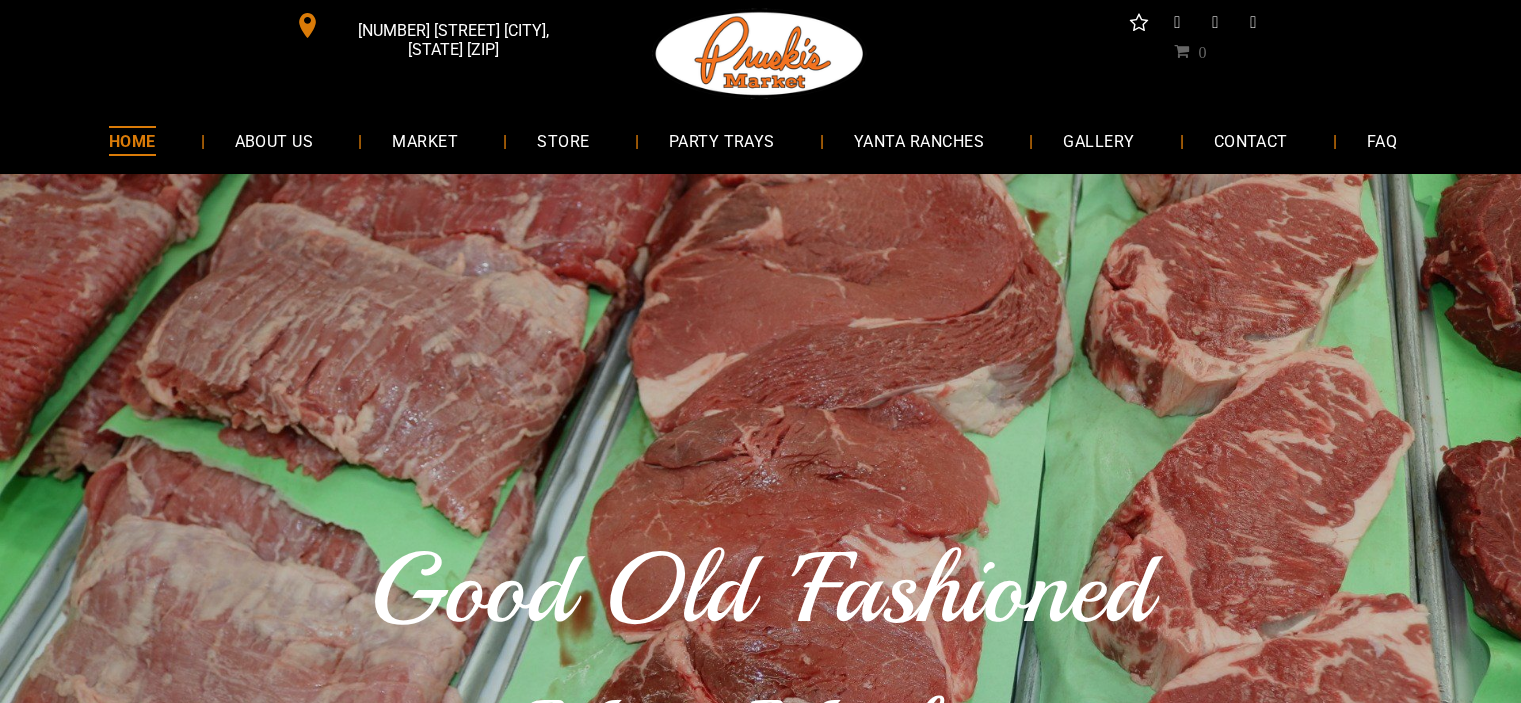 scroll, scrollTop: 0, scrollLeft: 0, axis: both 